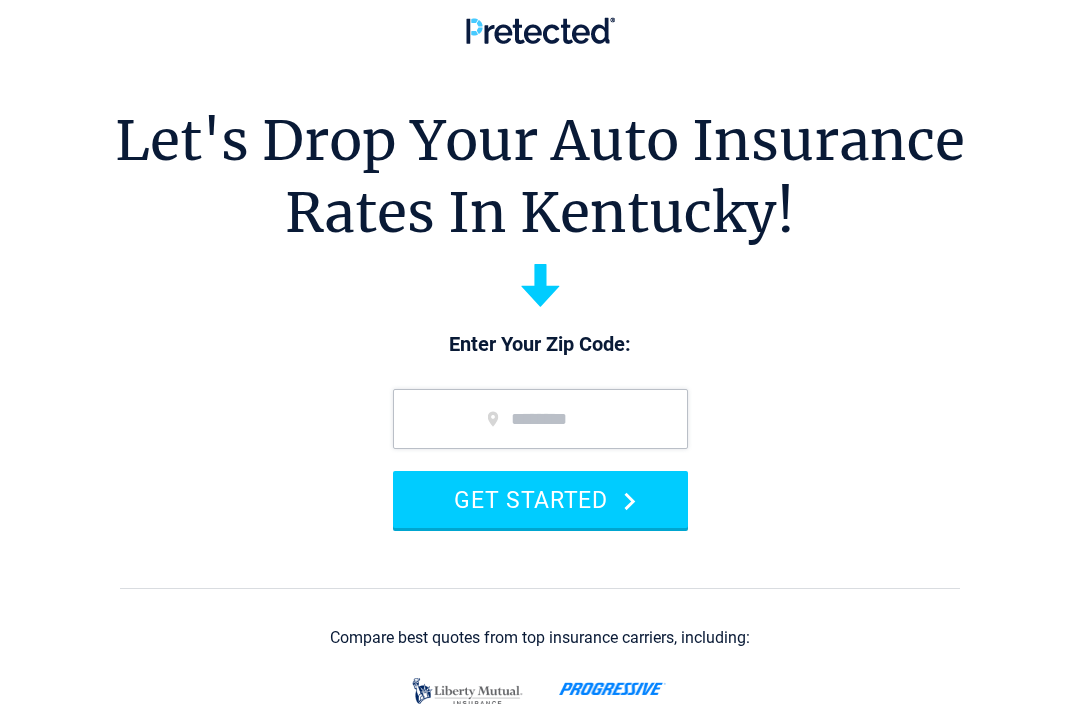 click at bounding box center [540, 419] 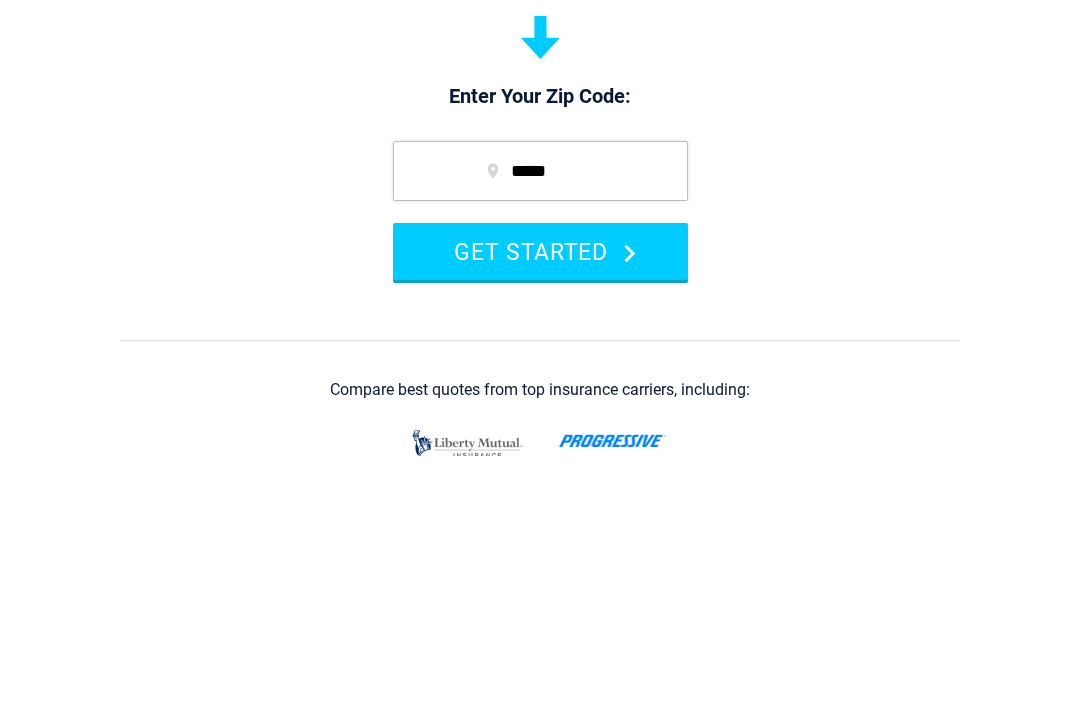type on "*****" 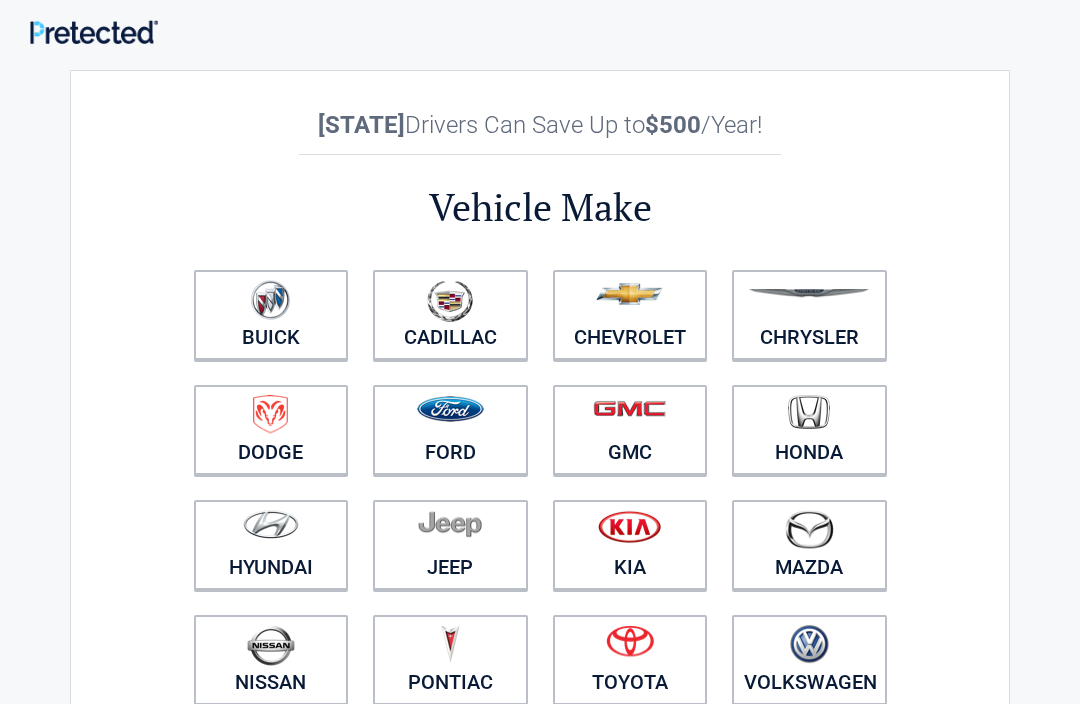 scroll, scrollTop: 0, scrollLeft: 0, axis: both 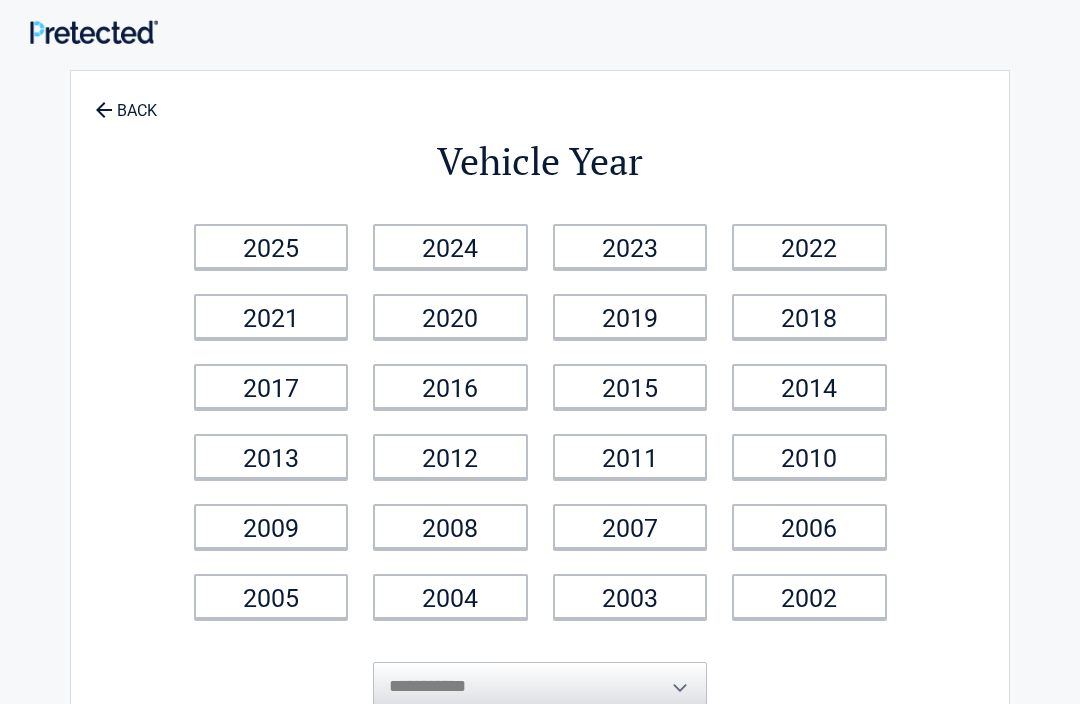 click on "2011" at bounding box center [630, 456] 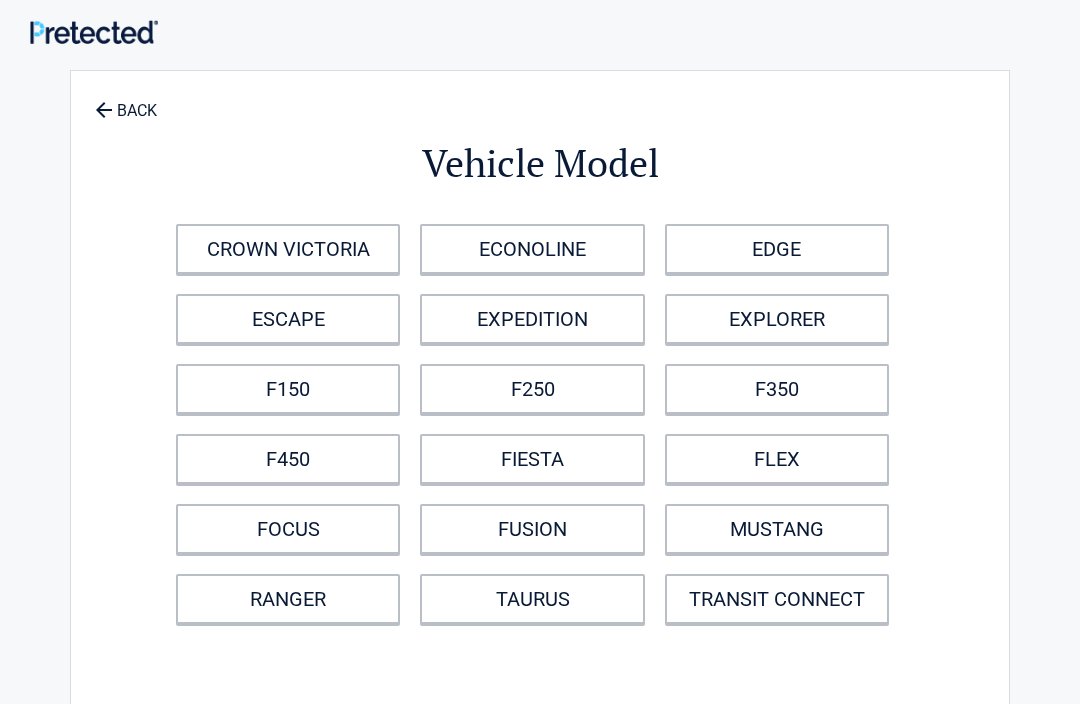 click on "F150" at bounding box center (288, 389) 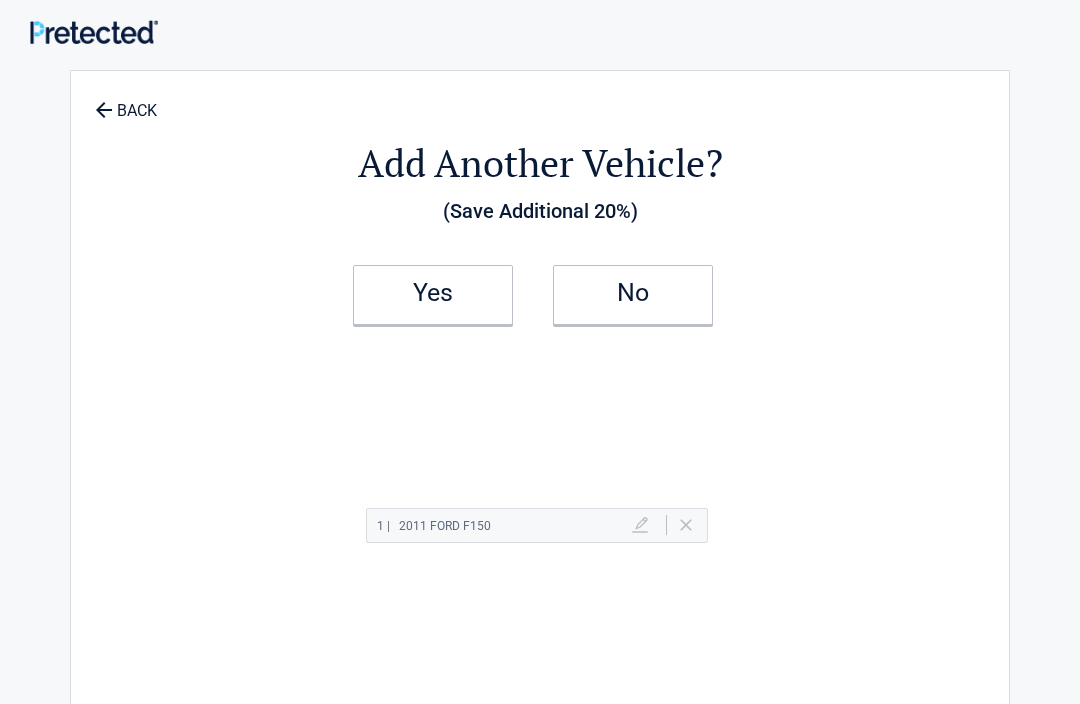 click on "Yes" at bounding box center [433, 293] 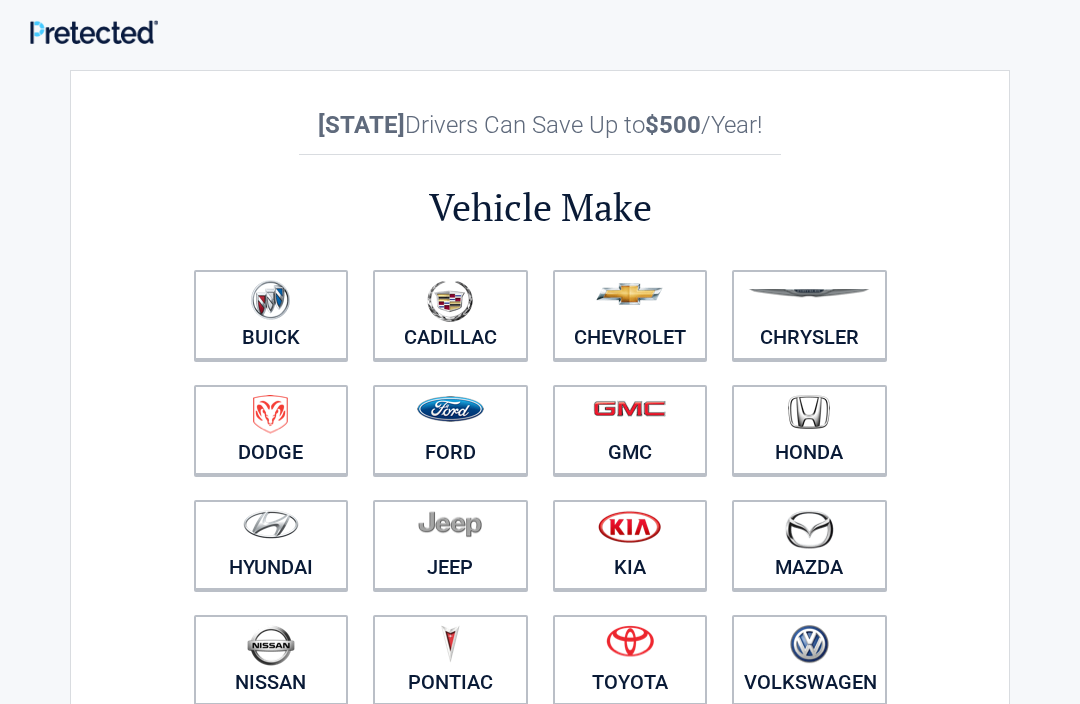 click at bounding box center (450, 409) 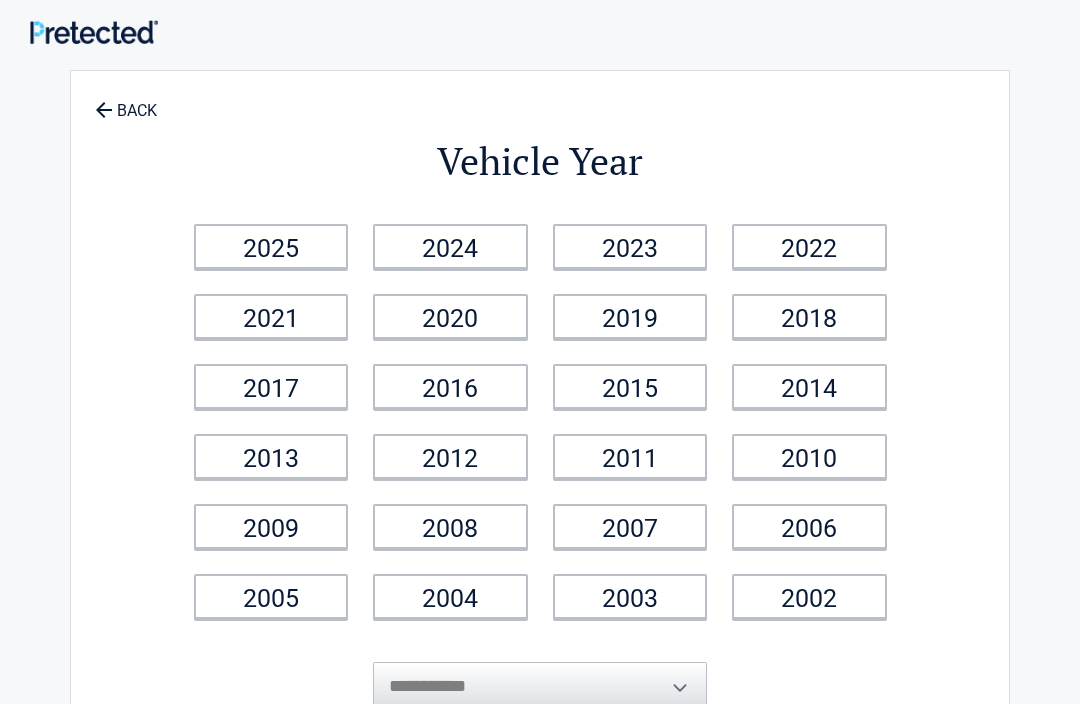 click on "2020" at bounding box center (450, 316) 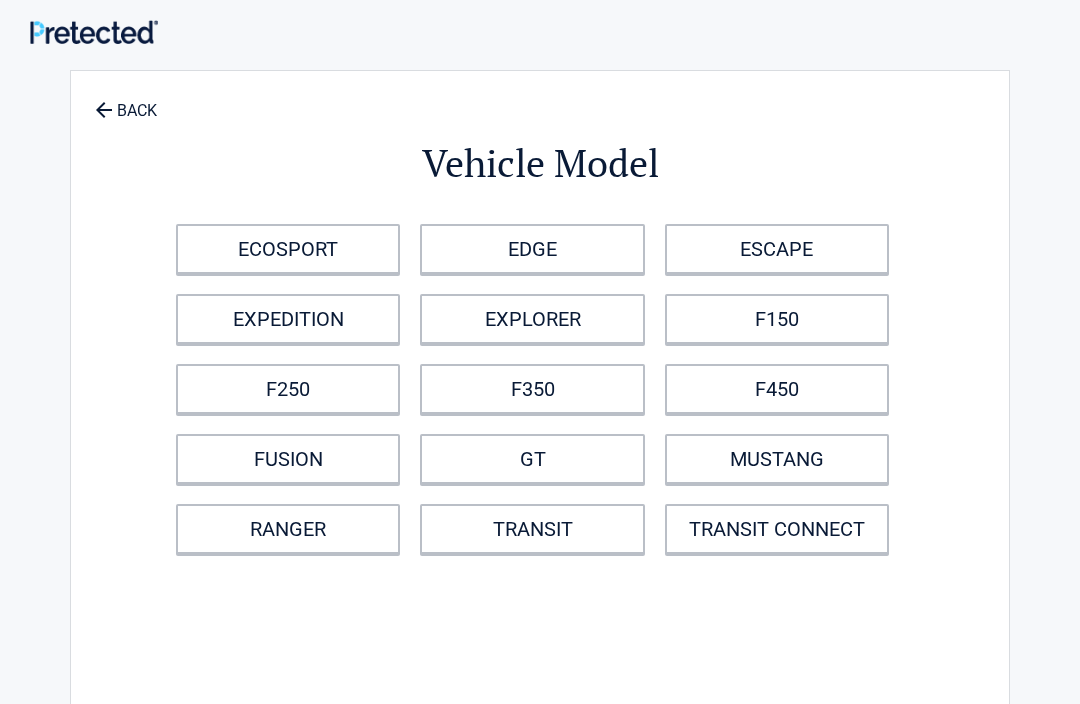click on "ESCAPE" at bounding box center (777, 249) 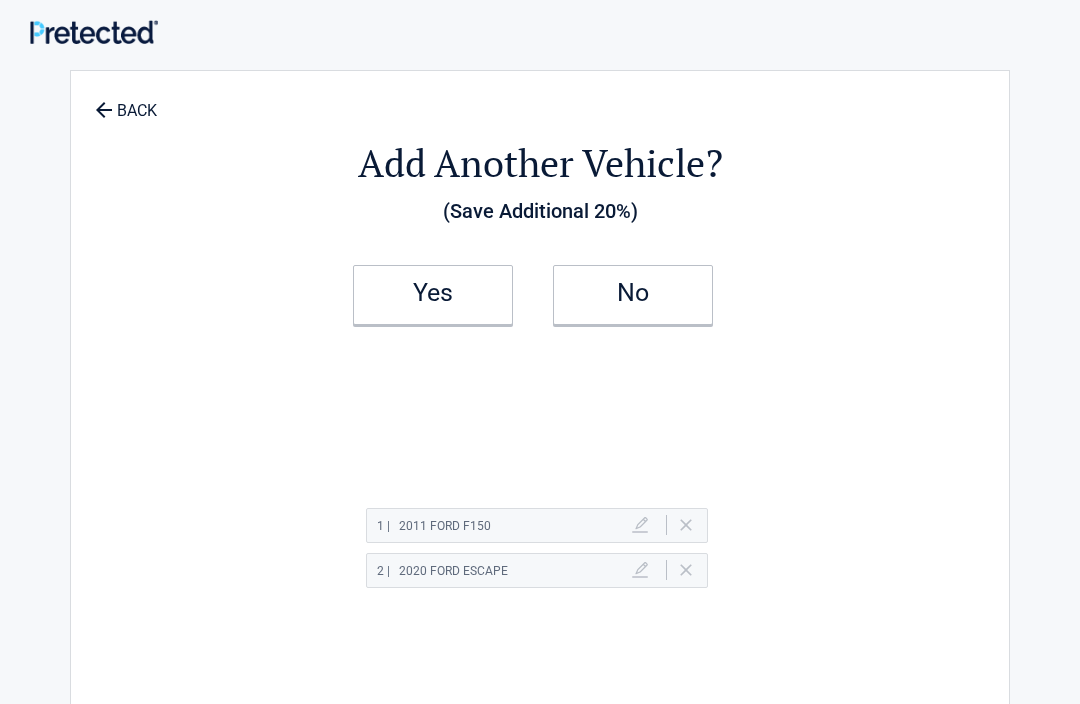 click on "No" at bounding box center [633, 295] 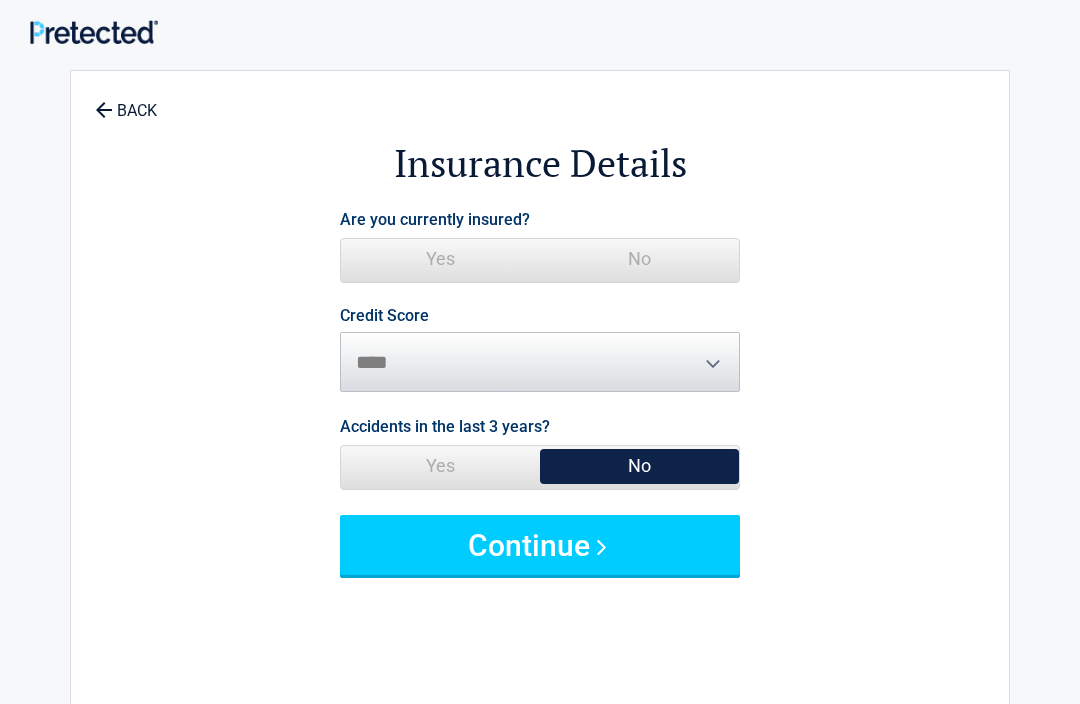 click on "Yes" at bounding box center [440, 259] 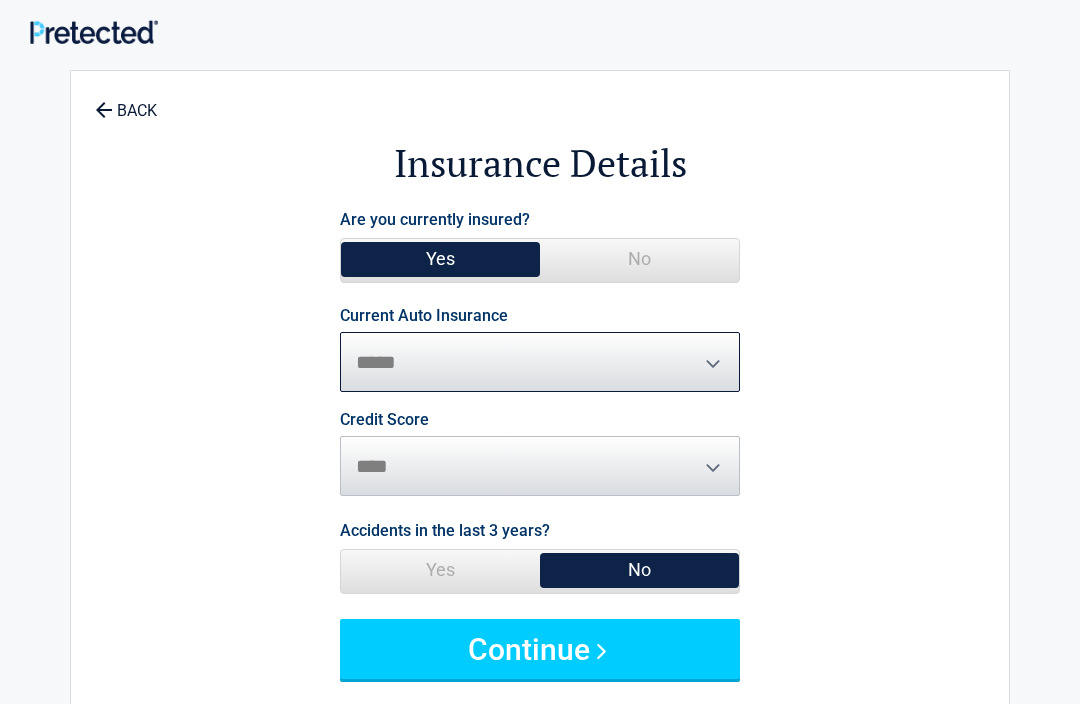 click on "**********" at bounding box center (540, 362) 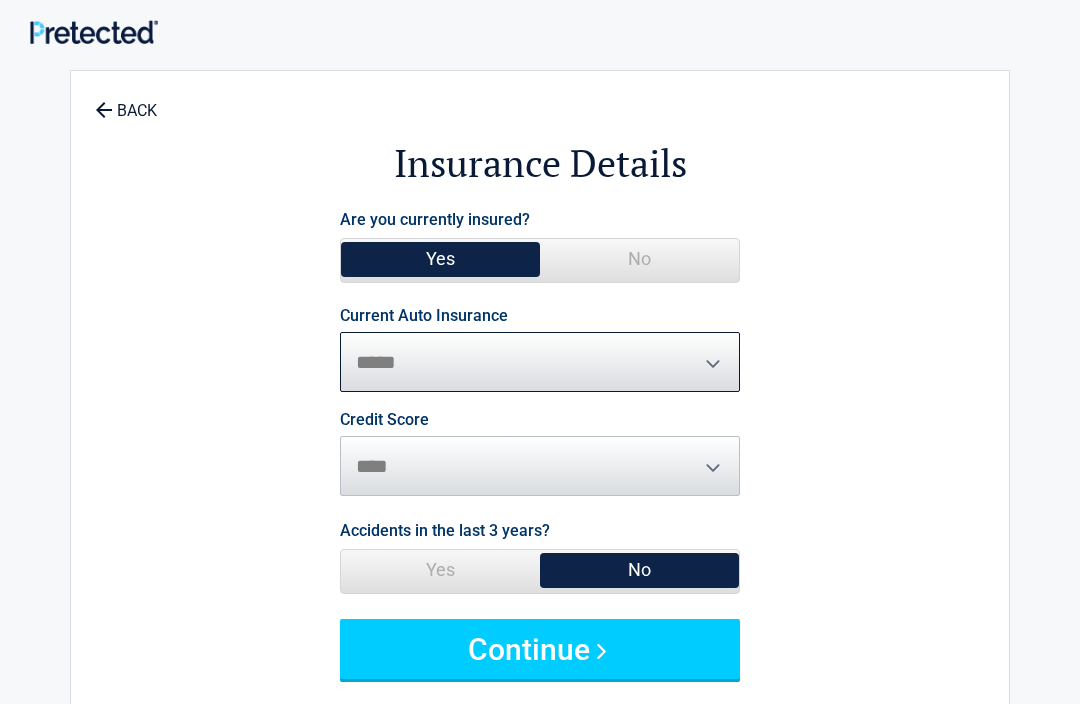 select on "********" 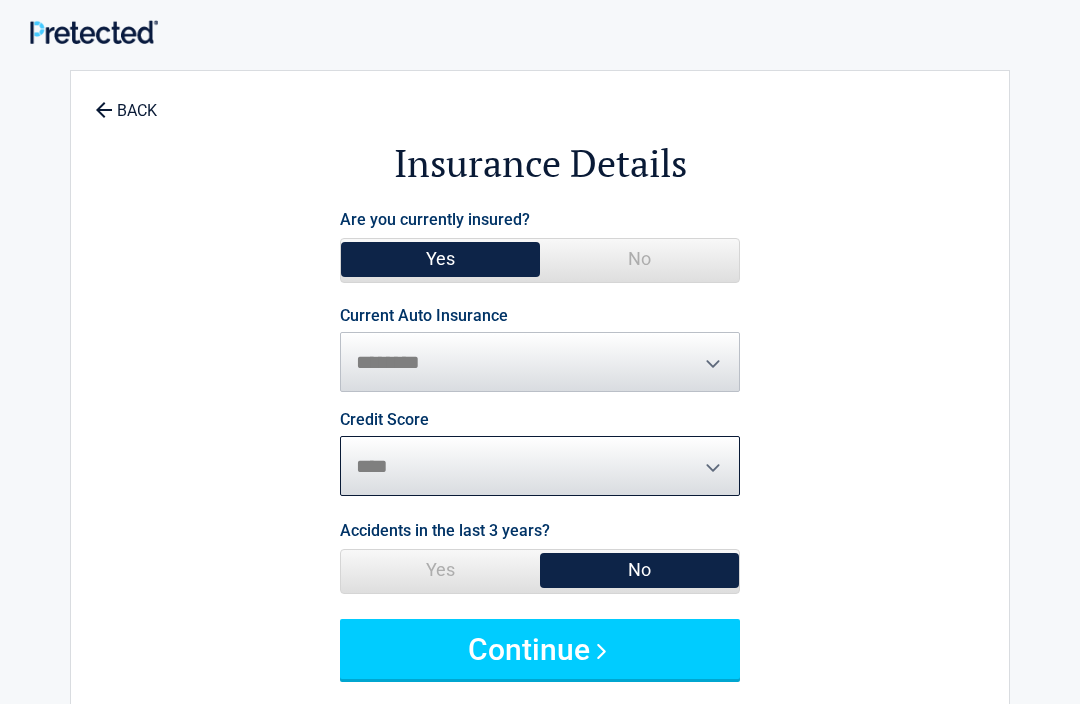 click on "*********
****
*******
****" at bounding box center [540, 466] 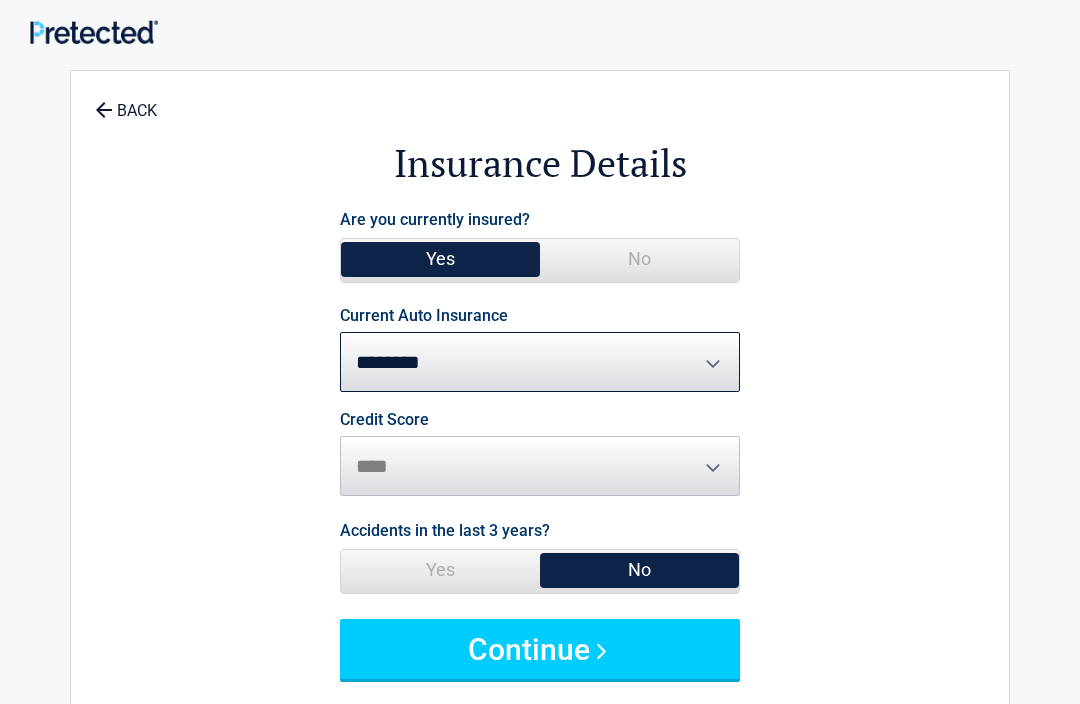 click on "Yes" at bounding box center (440, 570) 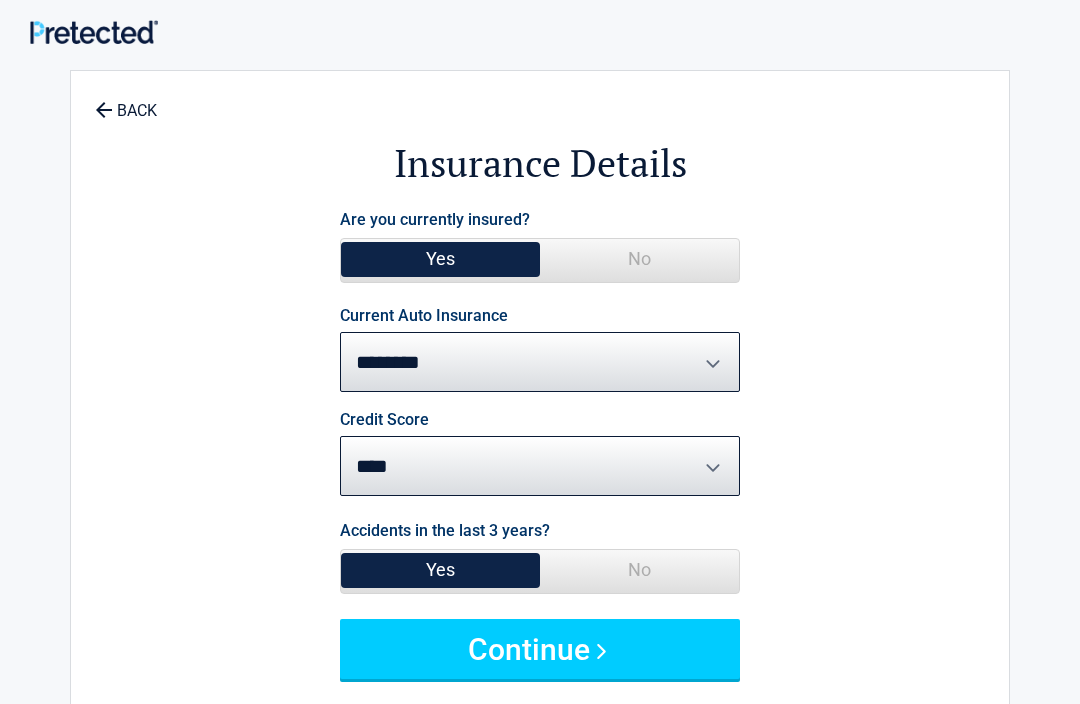 click on "Continue" at bounding box center [540, 649] 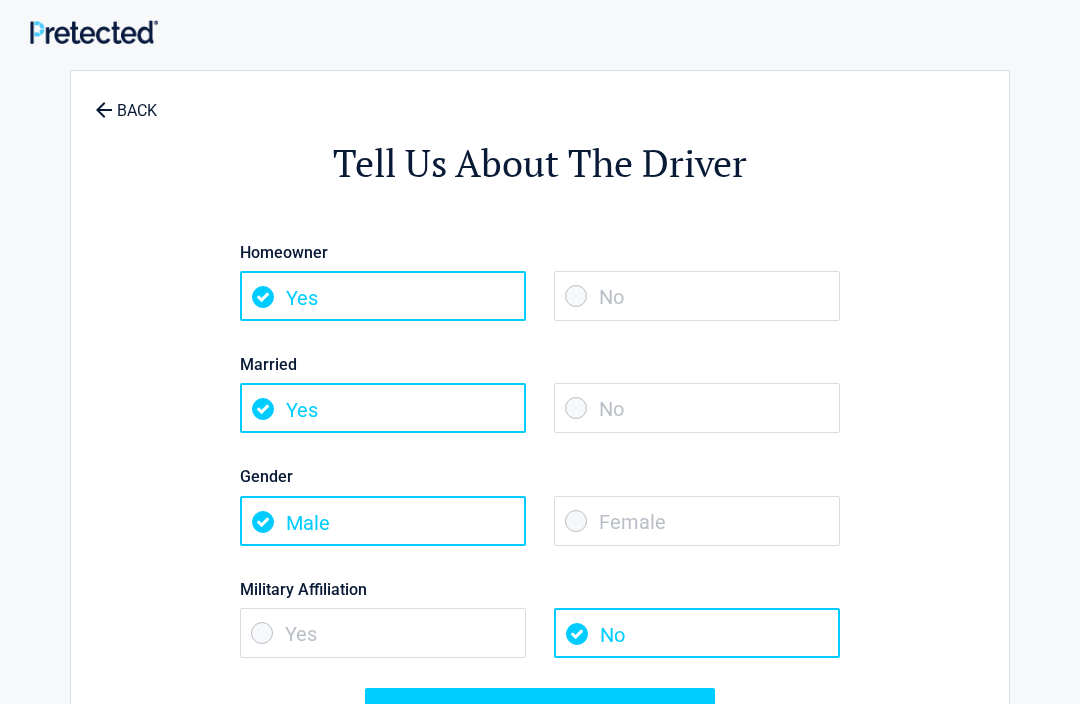 click on "Yes" at bounding box center [383, 296] 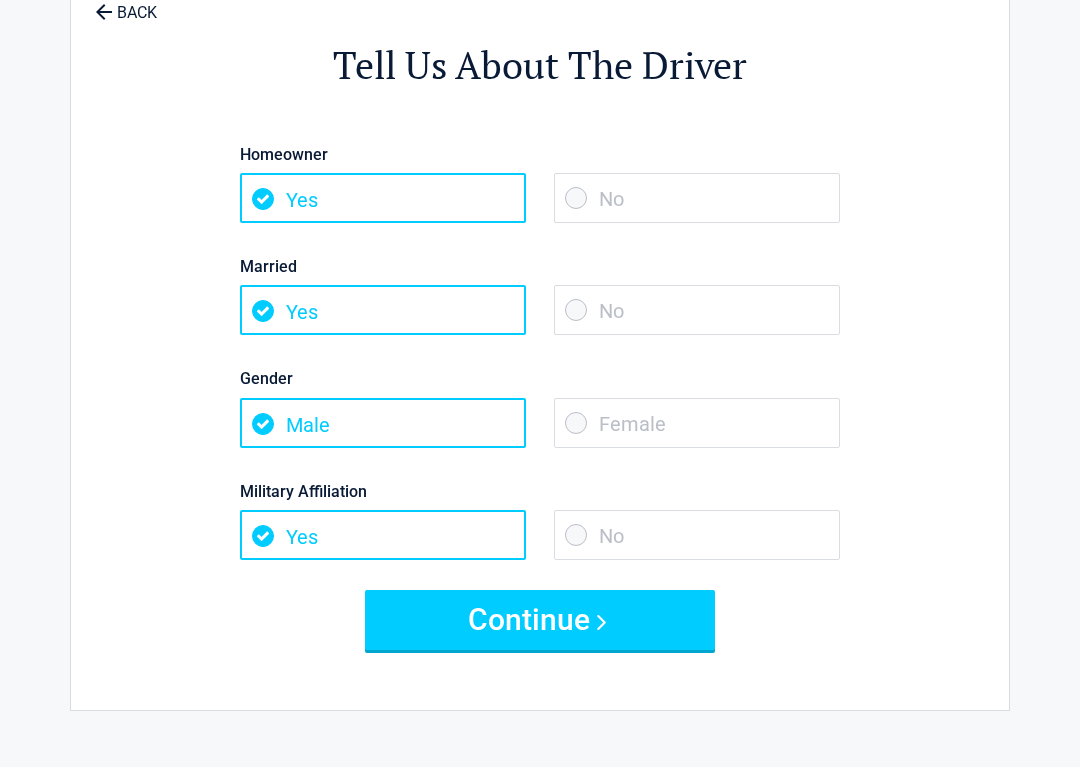 click on "Continue" at bounding box center (540, 621) 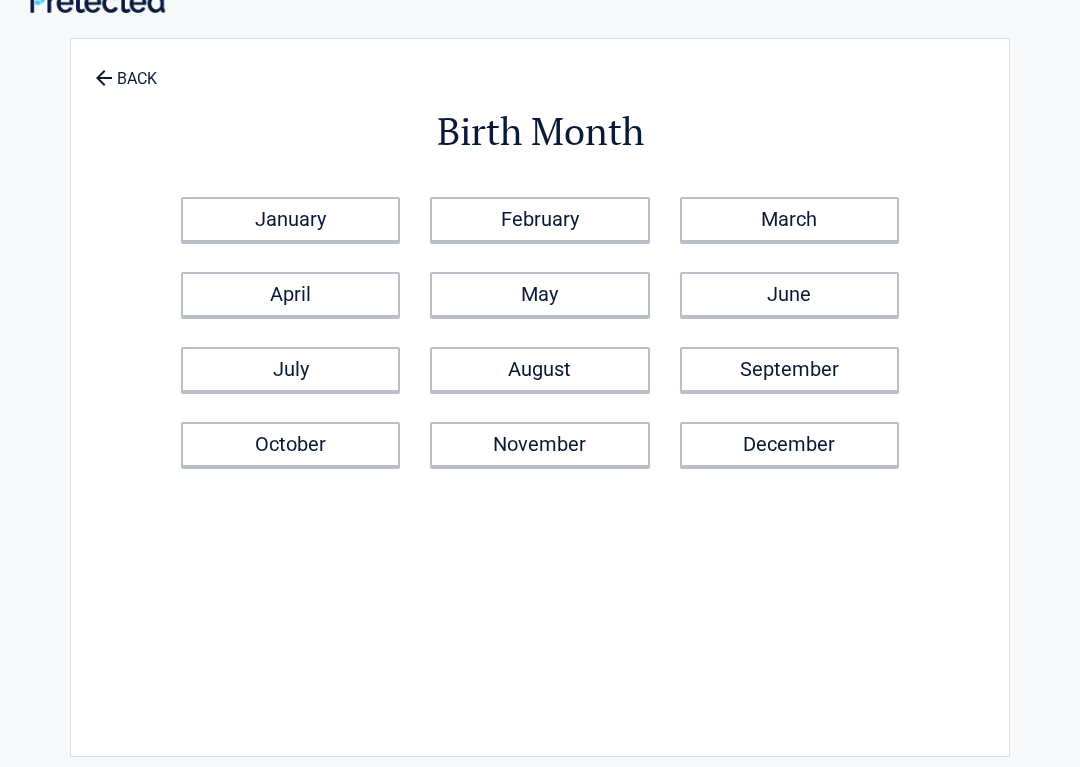 scroll, scrollTop: 0, scrollLeft: 0, axis: both 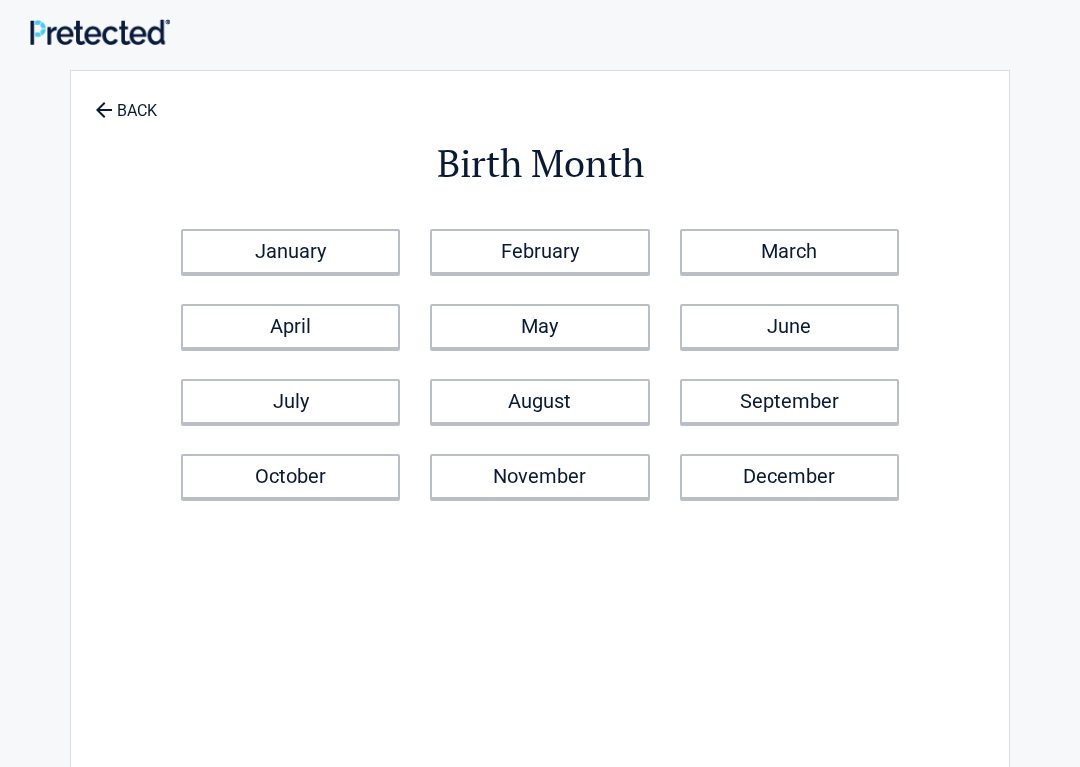 click on "September" at bounding box center [789, 401] 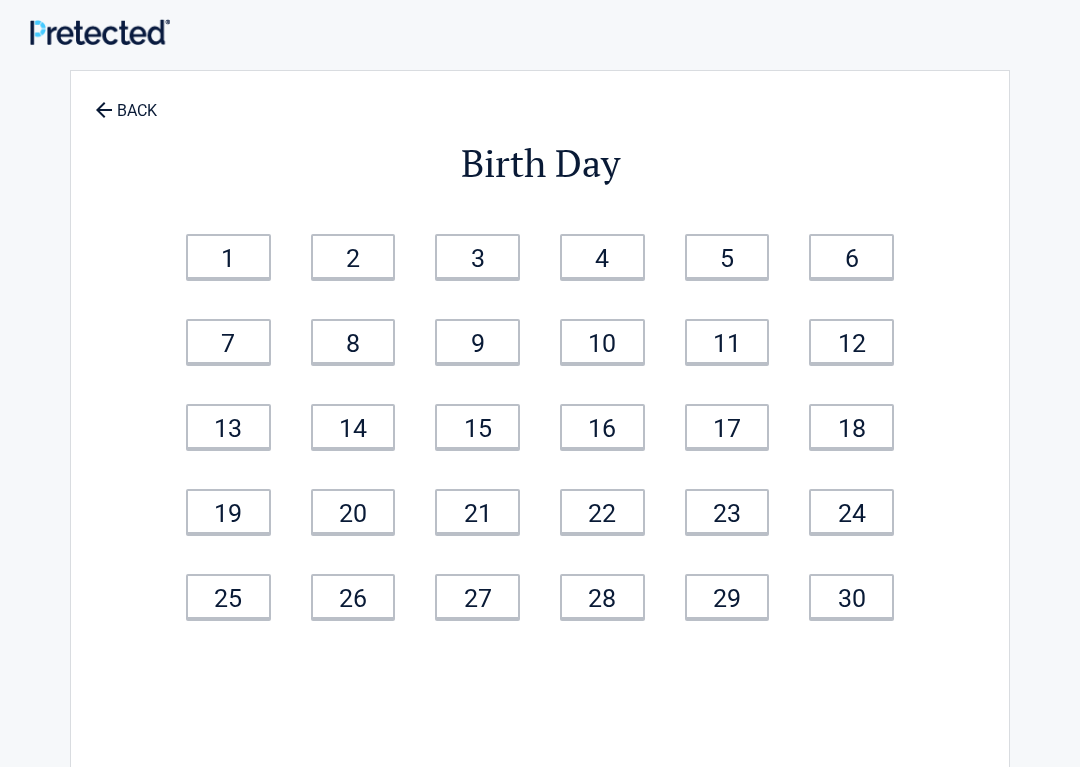 click on "8" at bounding box center (353, 341) 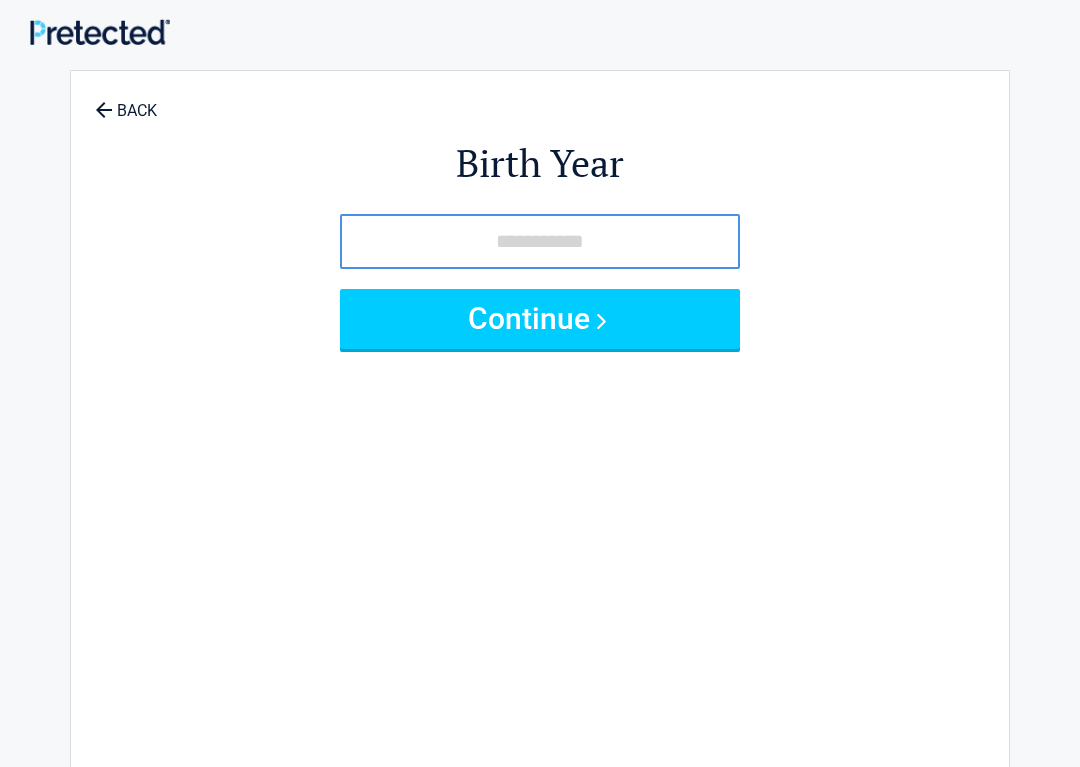 click at bounding box center [540, 241] 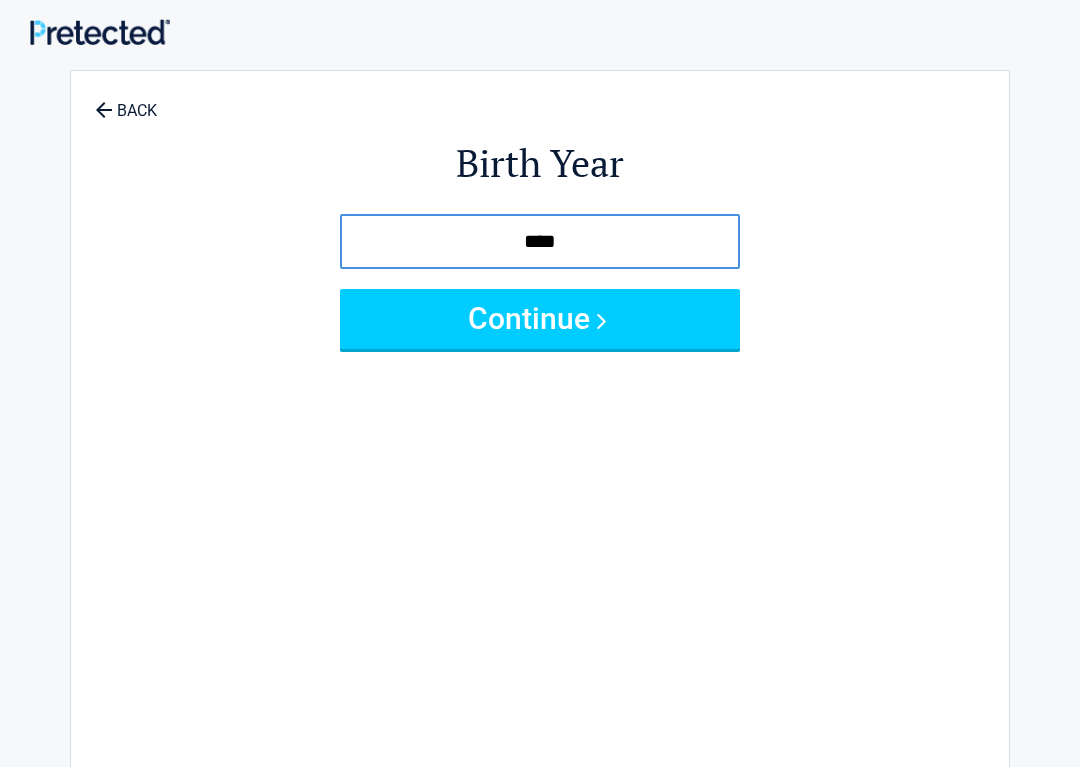 type on "****" 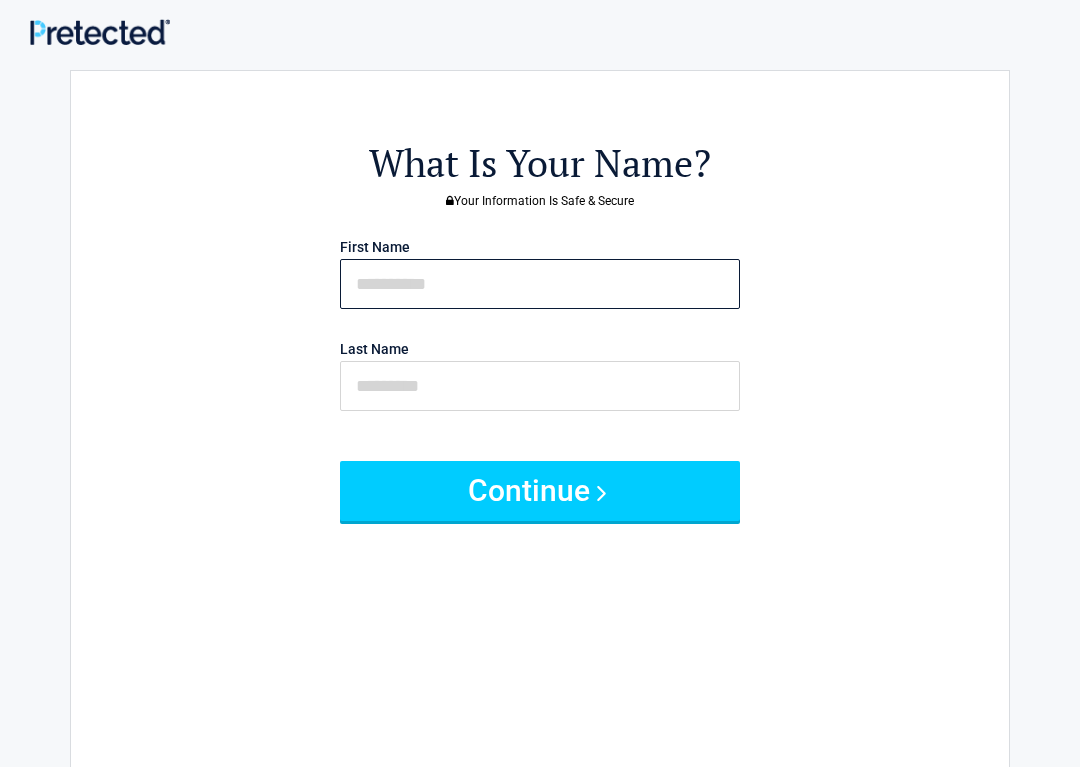 click at bounding box center (540, 284) 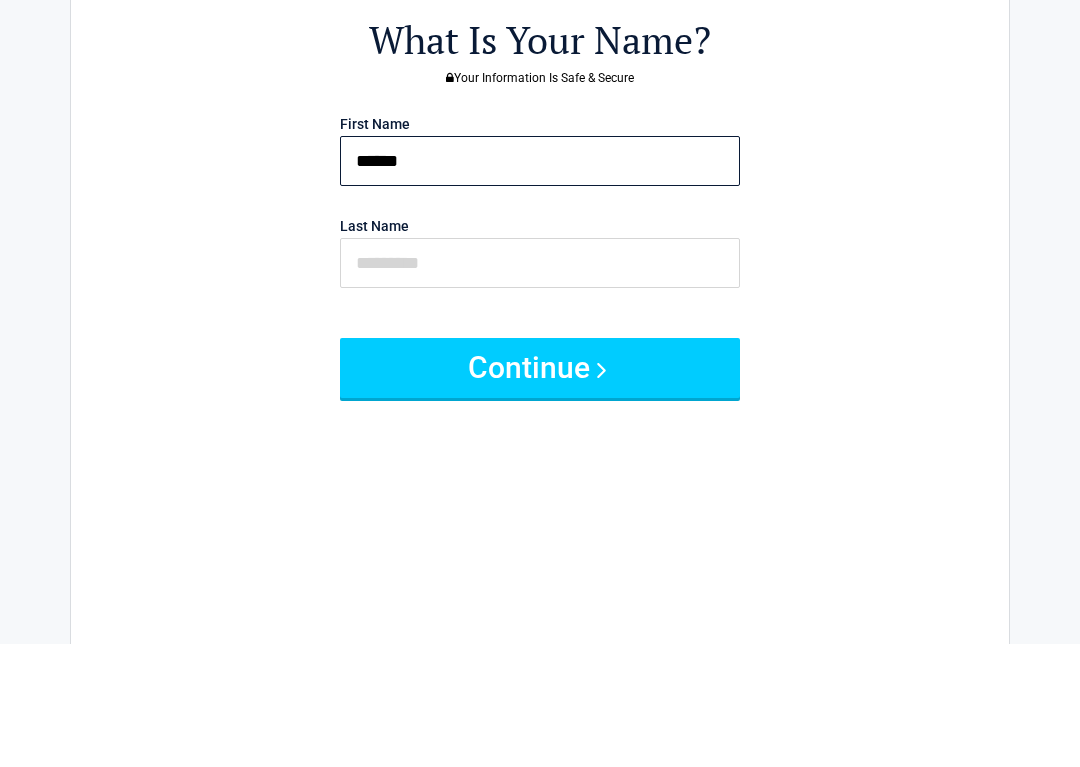 type on "*****" 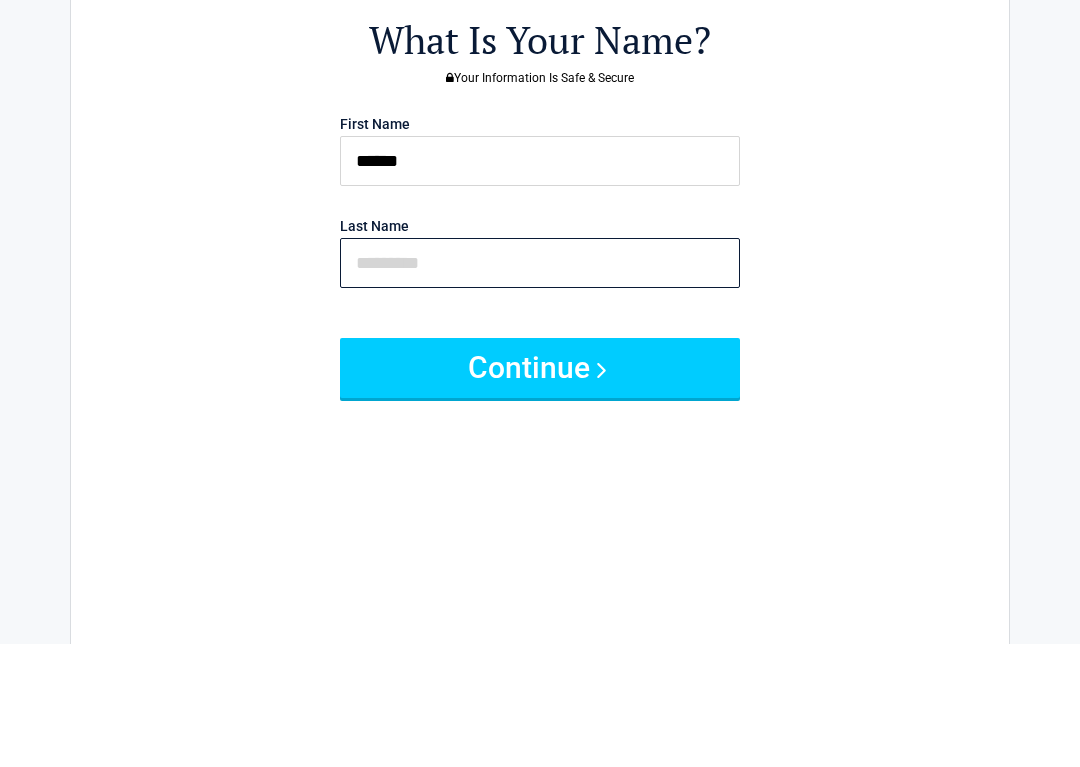 click at bounding box center (540, 386) 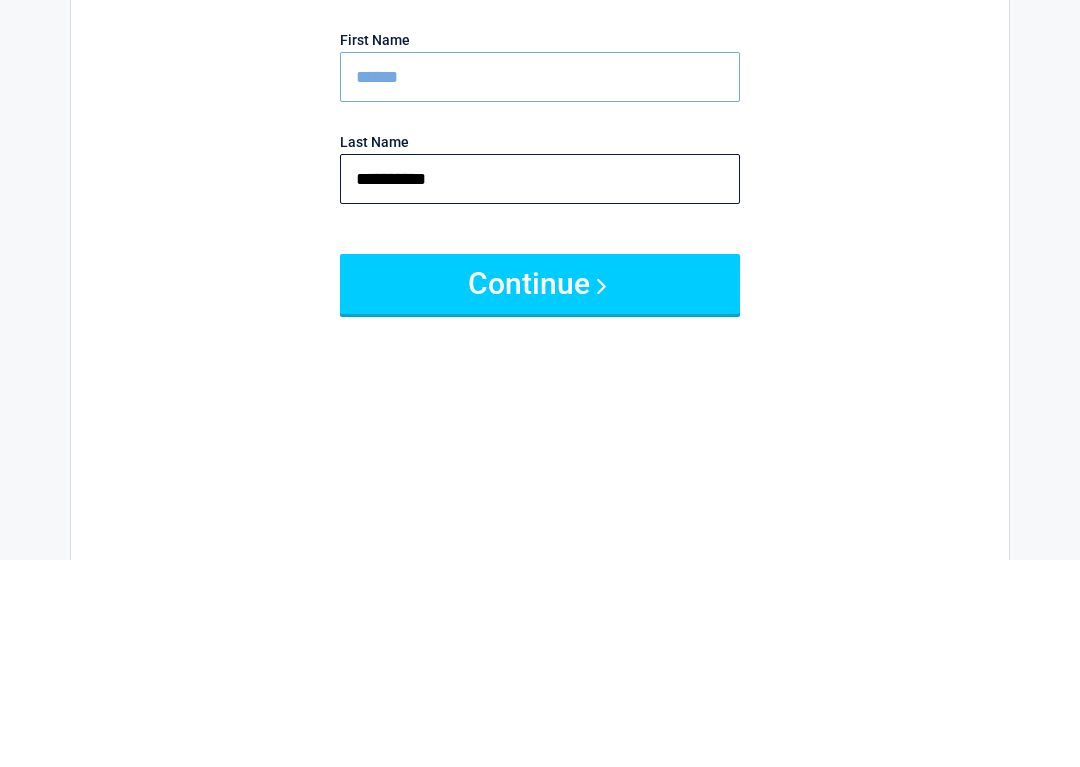 type on "*********" 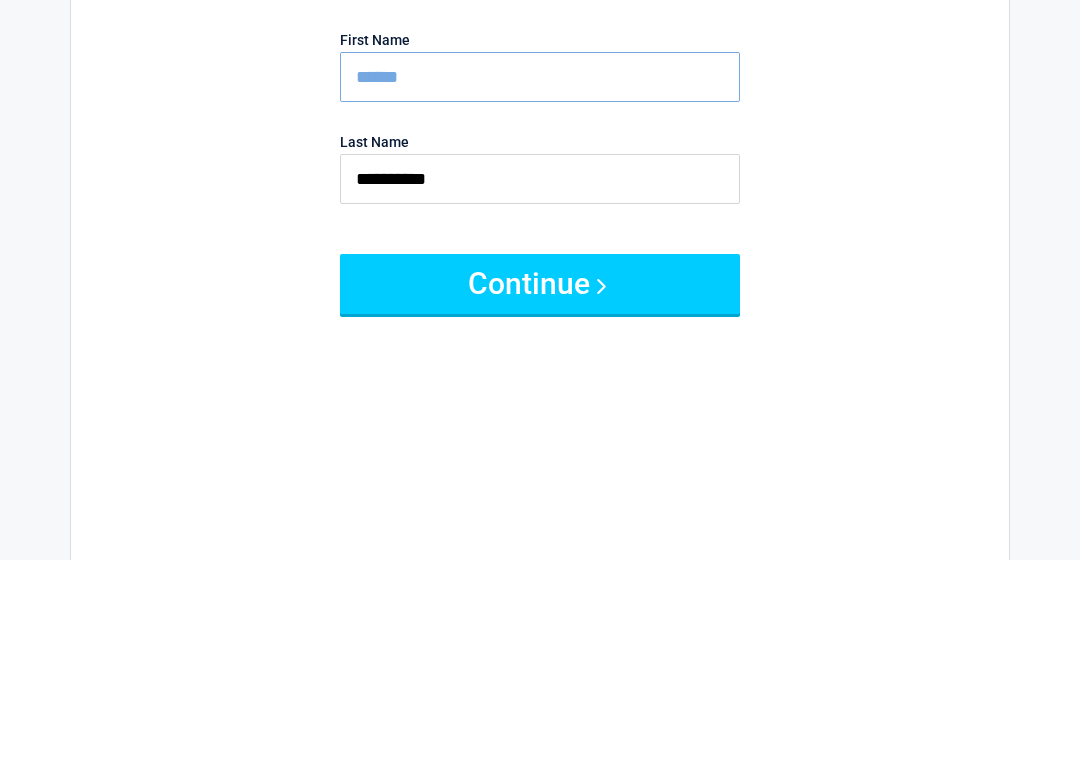 click on "Continue" at bounding box center [540, 491] 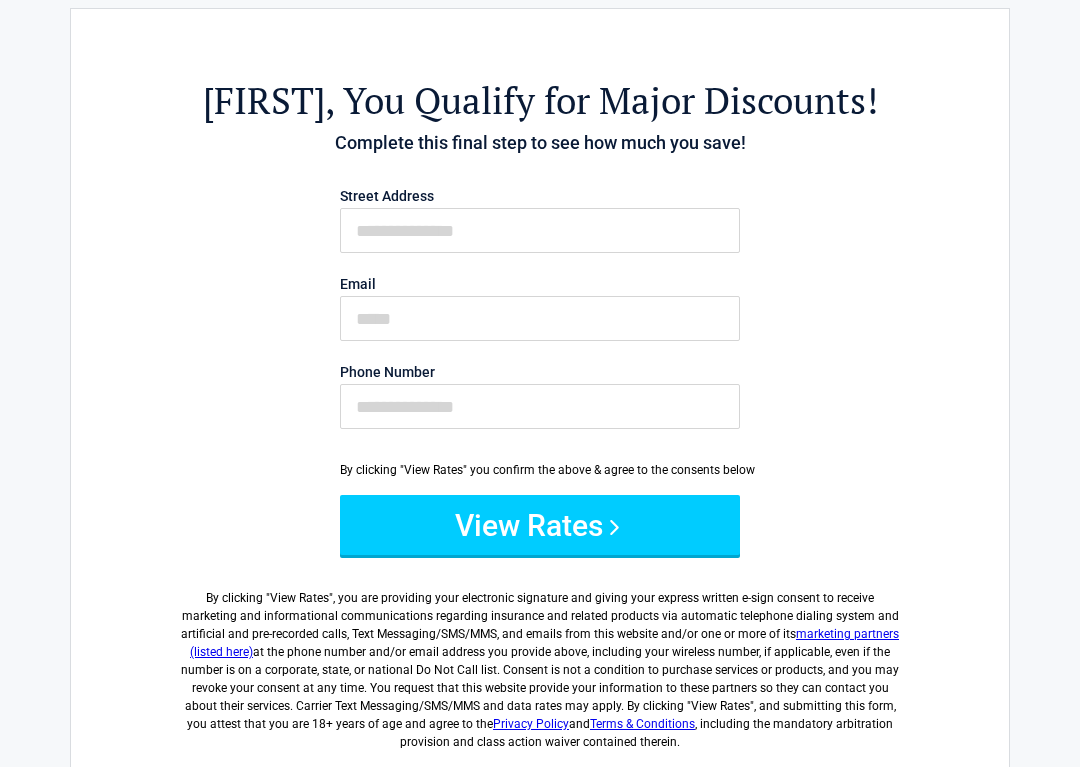 scroll, scrollTop: 0, scrollLeft: 0, axis: both 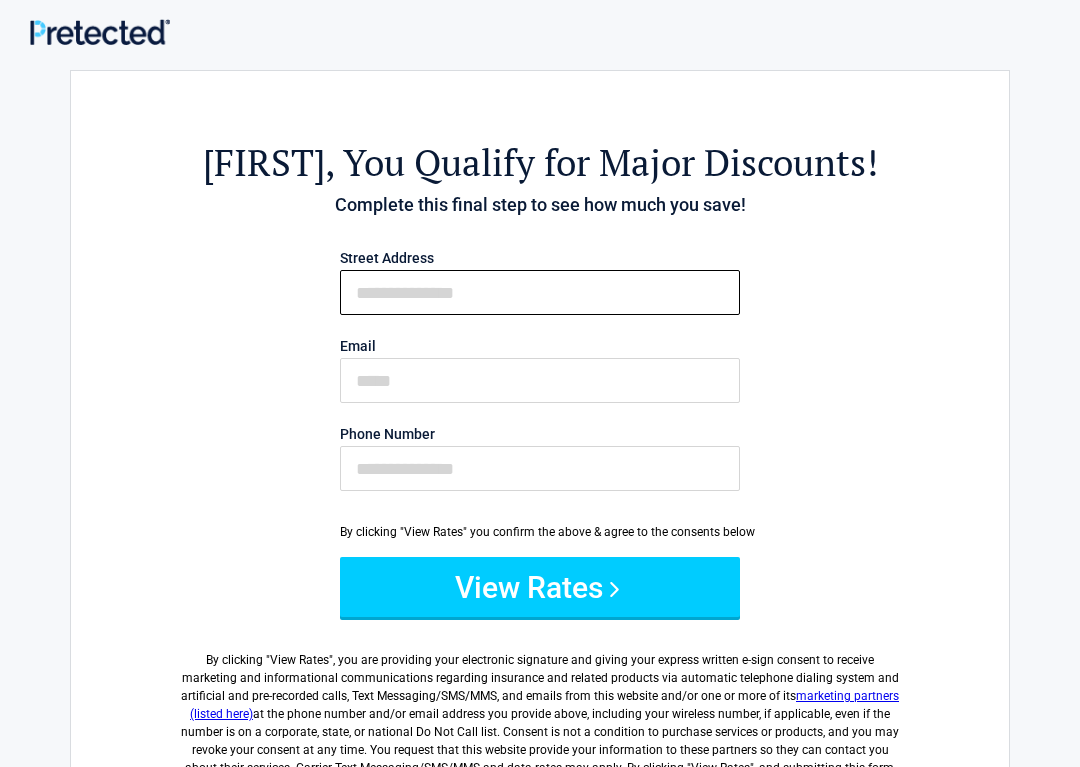 click on "First Name" at bounding box center [540, 292] 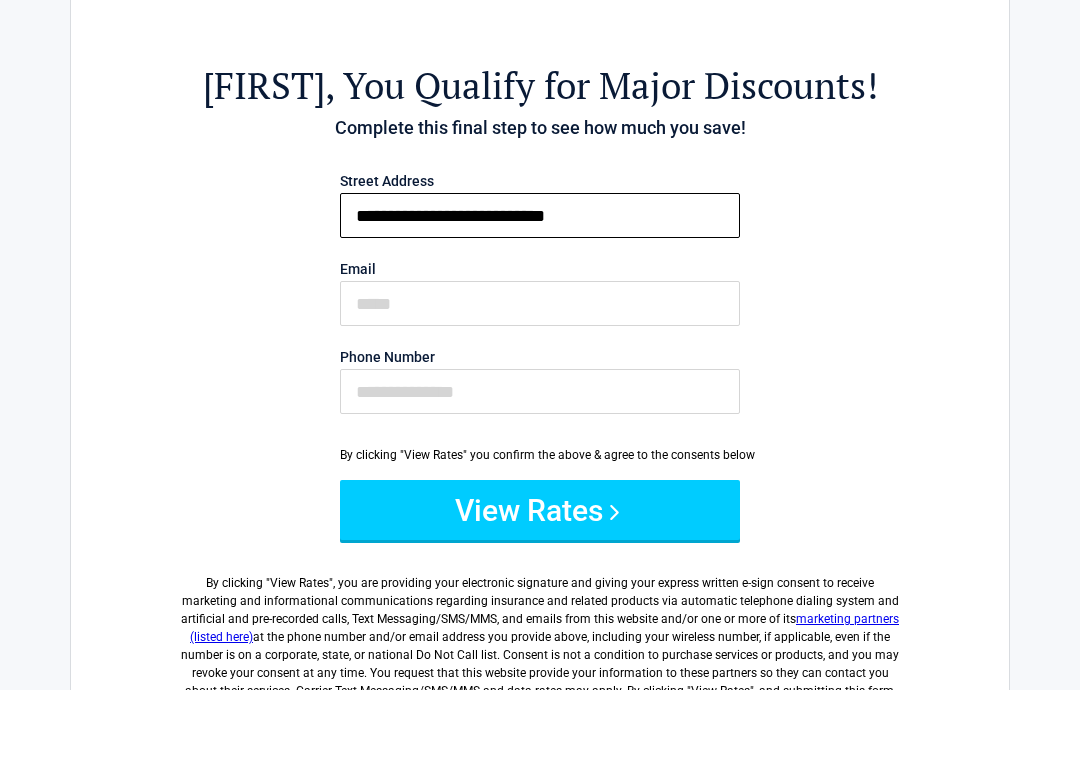 type on "**********" 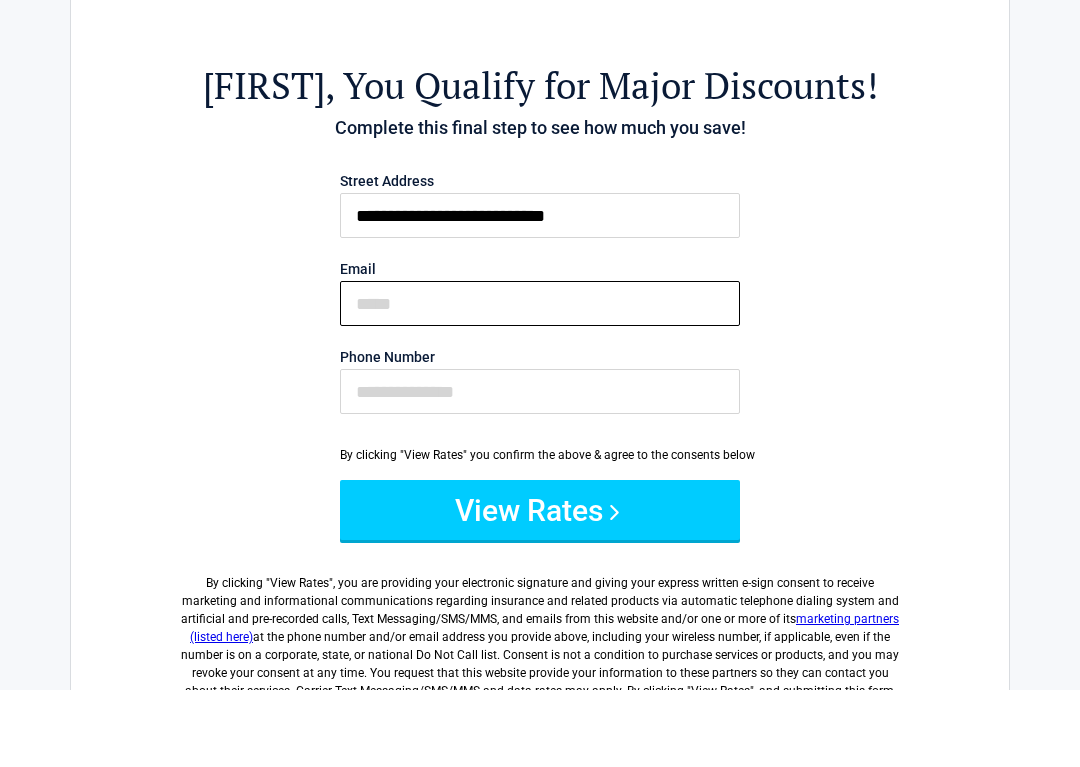 click on "Email" at bounding box center [540, 380] 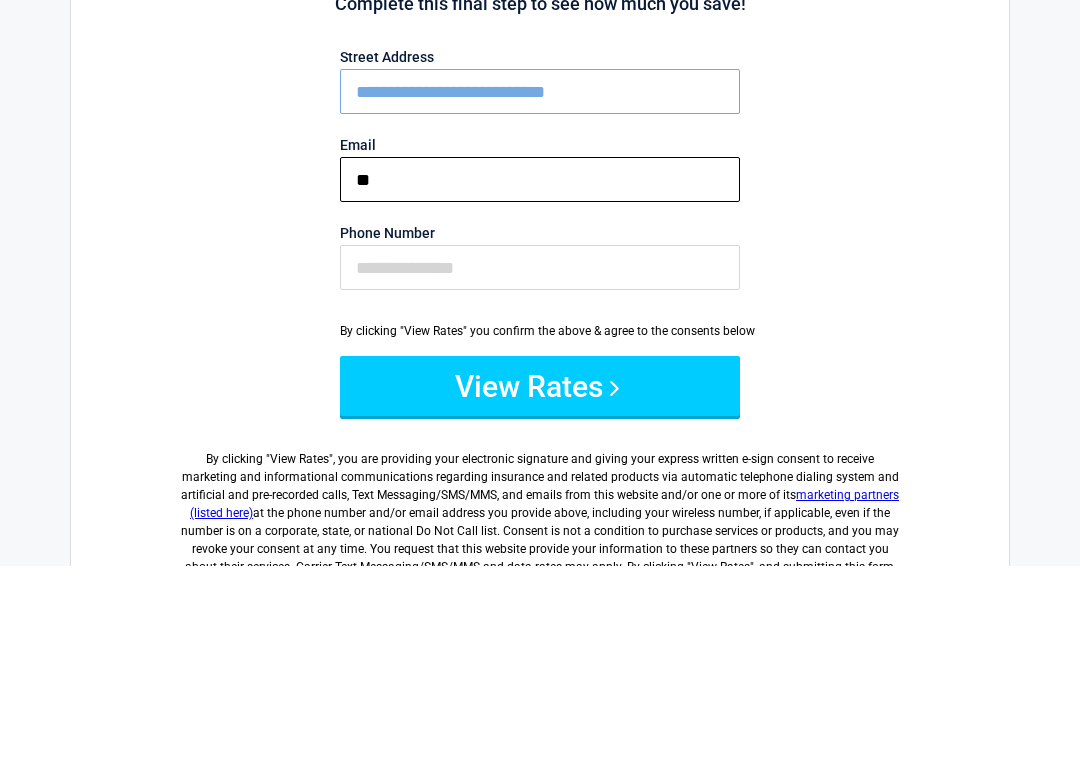 click on "**" at bounding box center [540, 380] 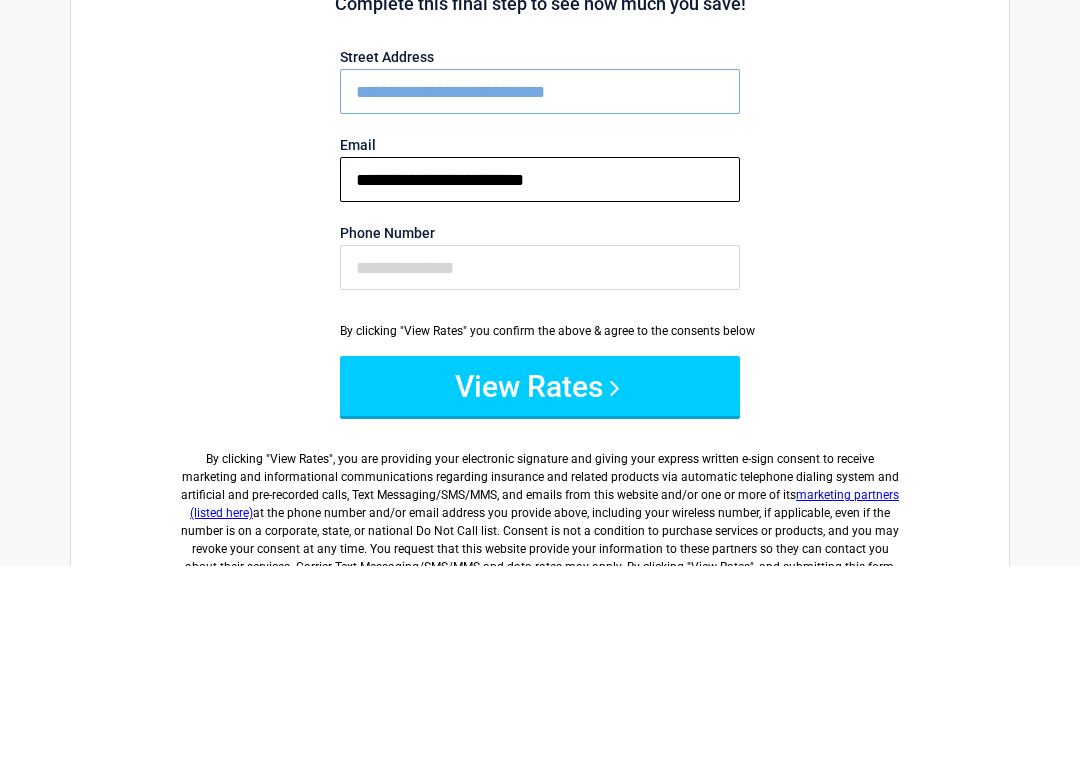 type on "**********" 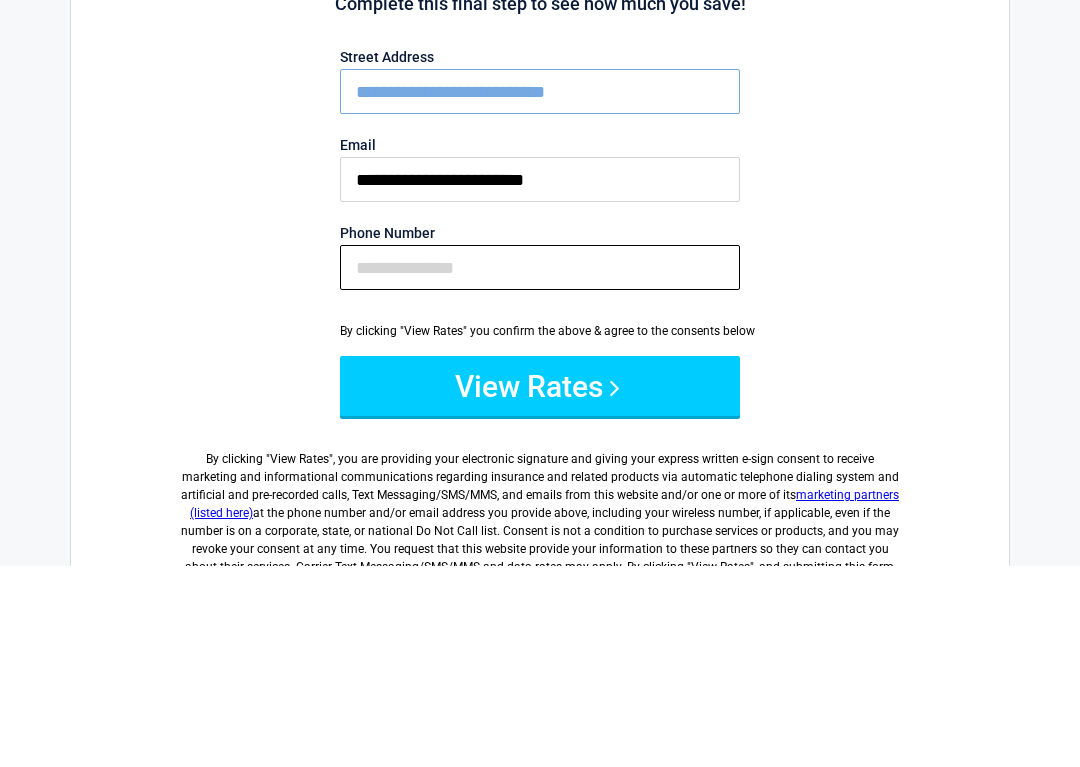 click on "Phone Number" at bounding box center [540, 468] 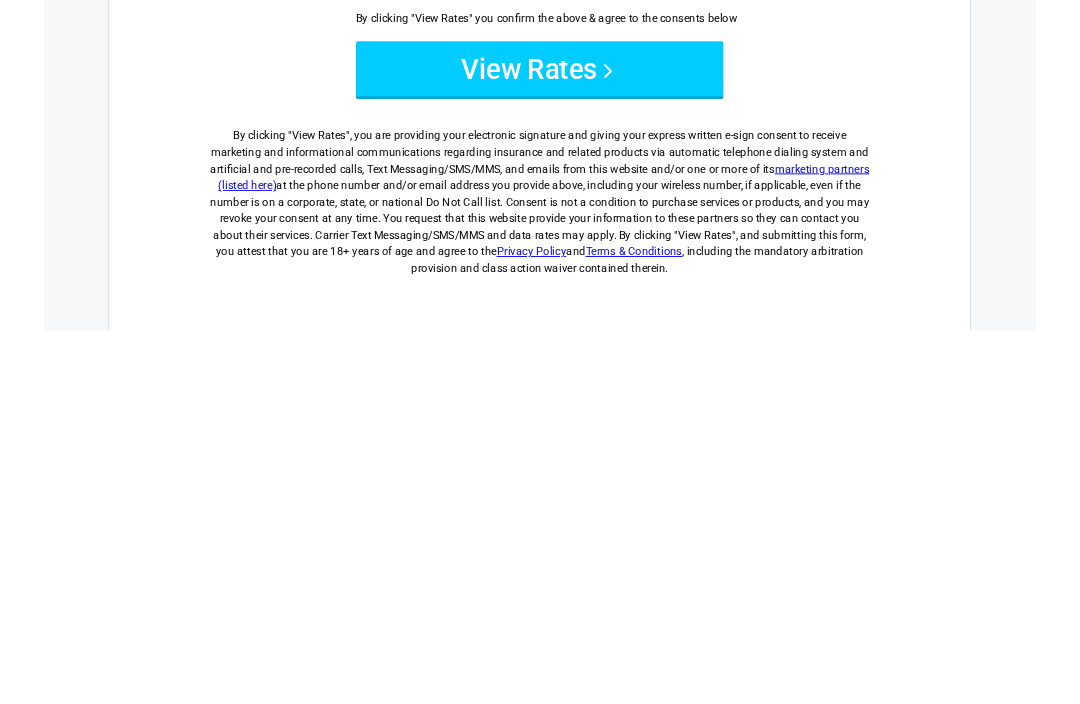 scroll, scrollTop: 120, scrollLeft: 0, axis: vertical 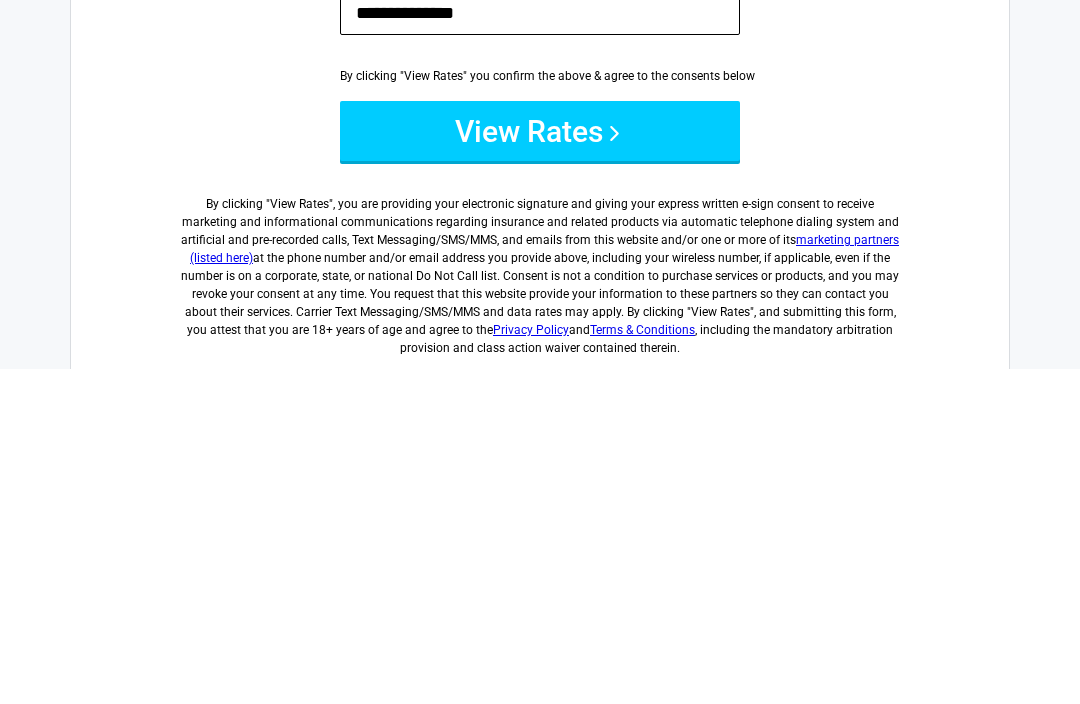 type on "**********" 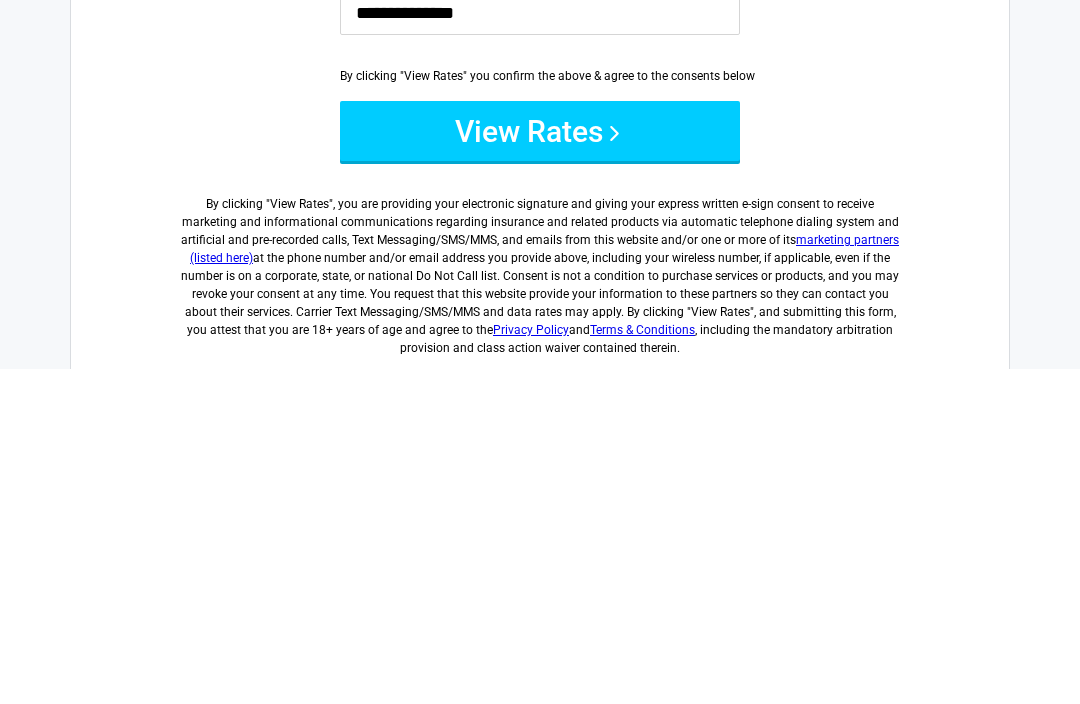 click on "View Rates" at bounding box center [540, 467] 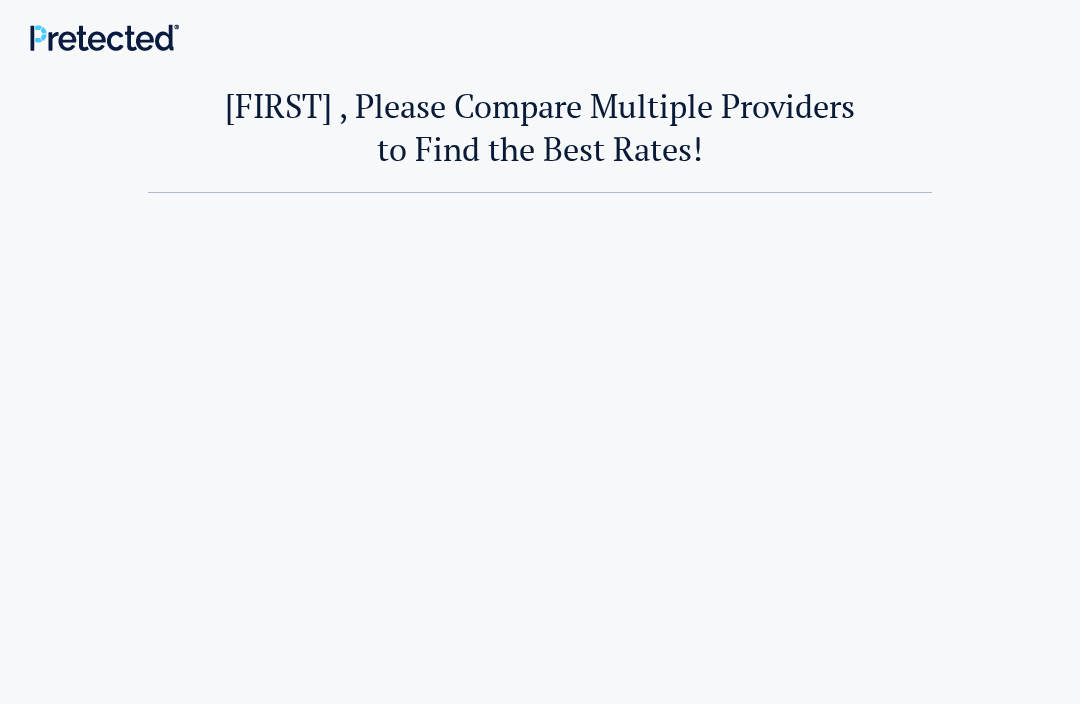 scroll, scrollTop: 0, scrollLeft: 0, axis: both 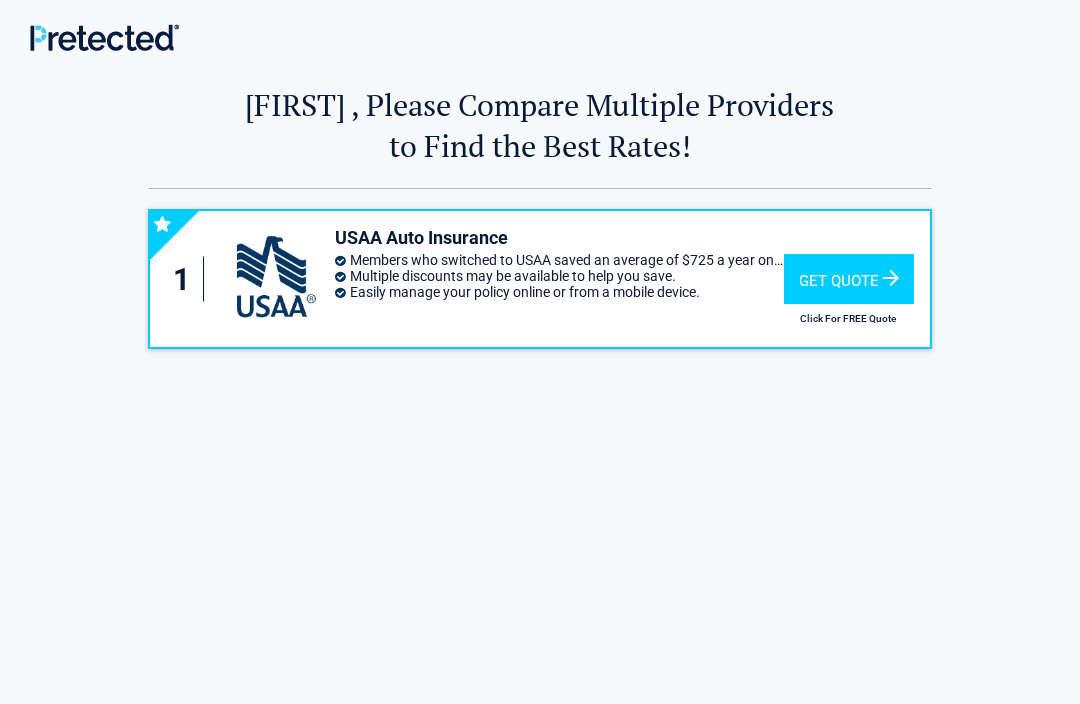 click on "Get Quote" at bounding box center [849, 279] 